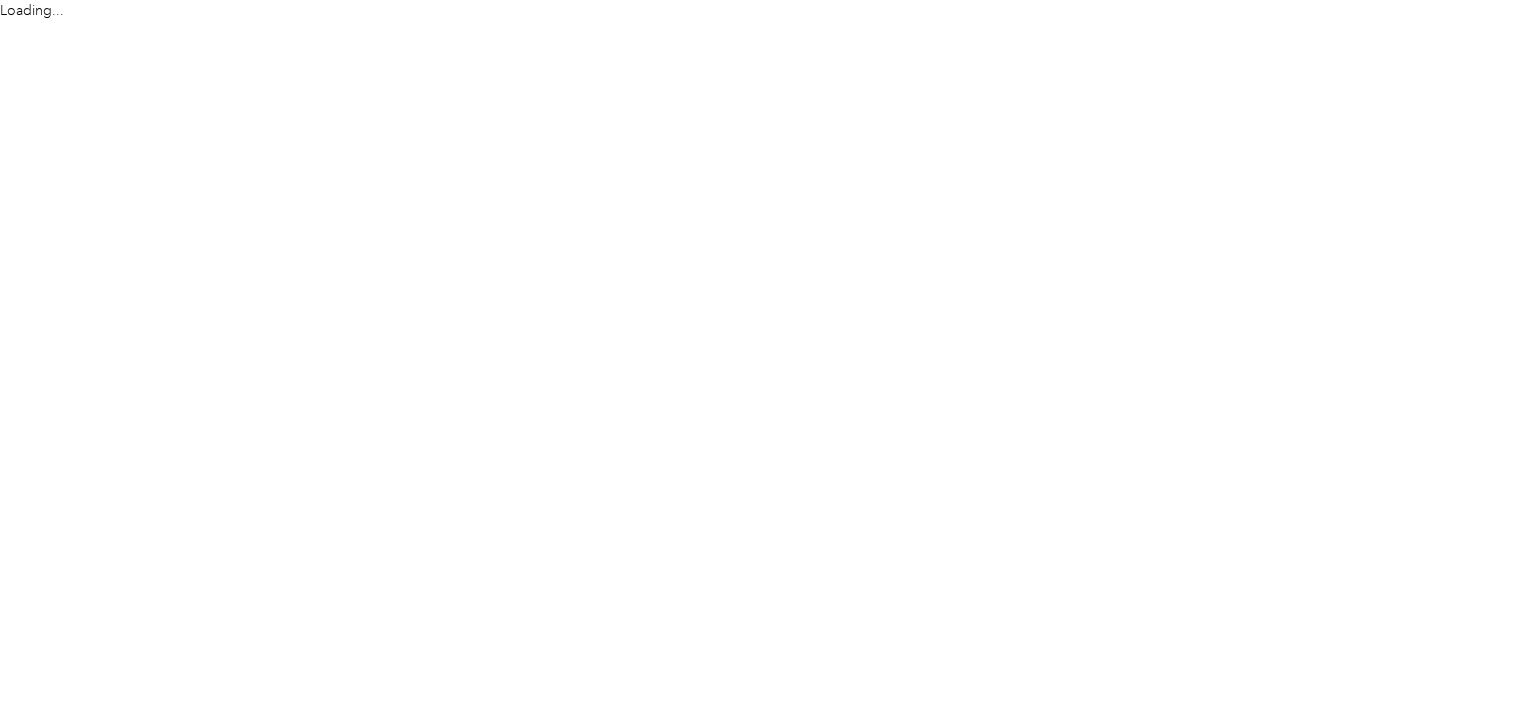 scroll, scrollTop: 0, scrollLeft: 0, axis: both 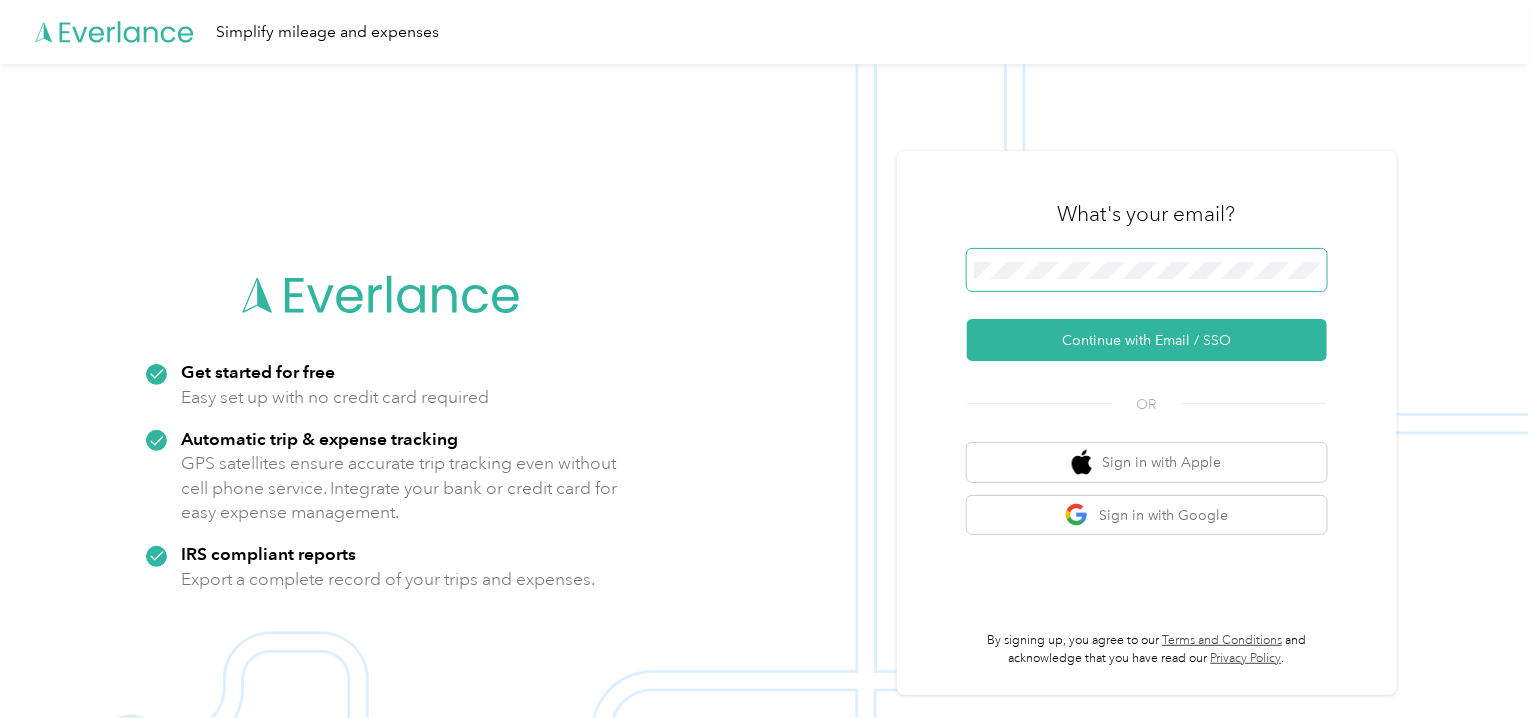 click on "Continue with Email / SSO" at bounding box center (1147, 340) 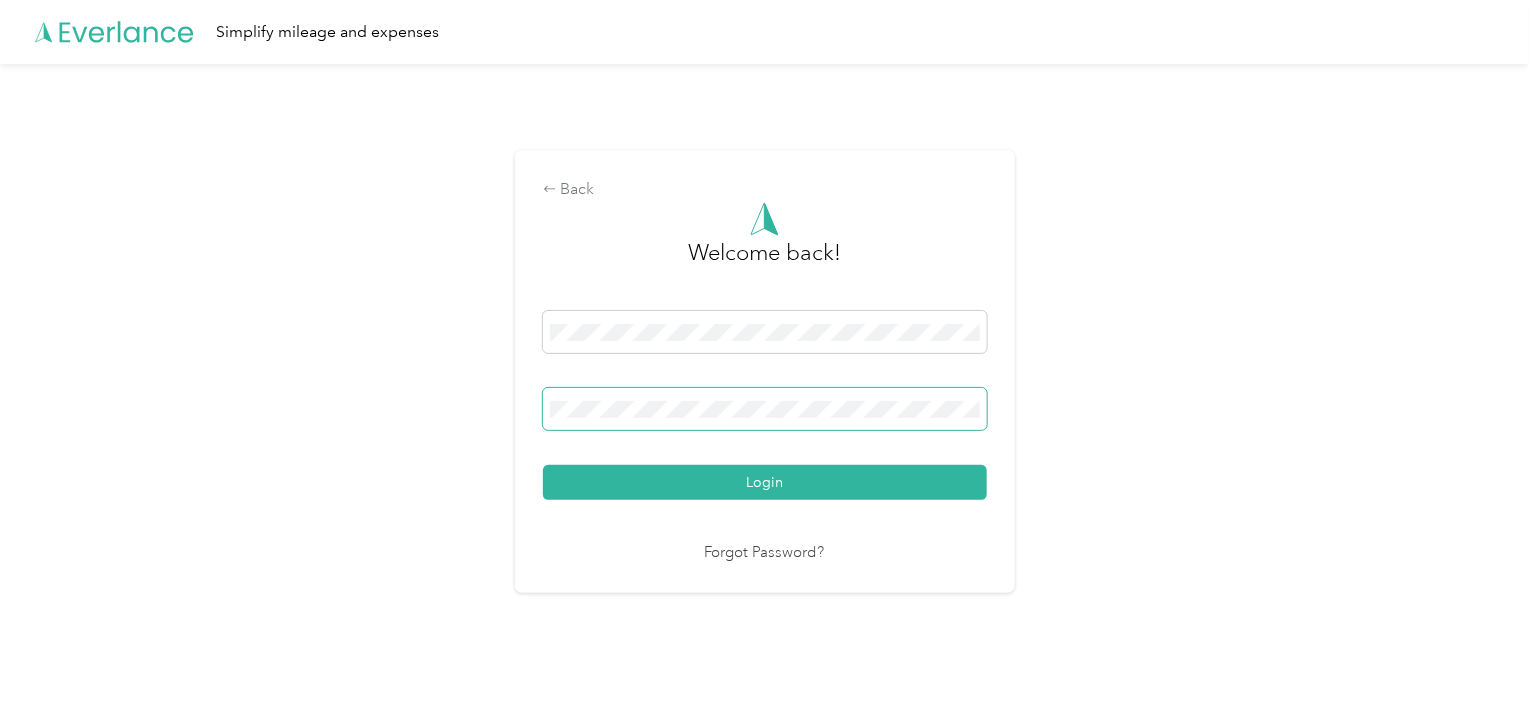 click on "Login" at bounding box center (765, 482) 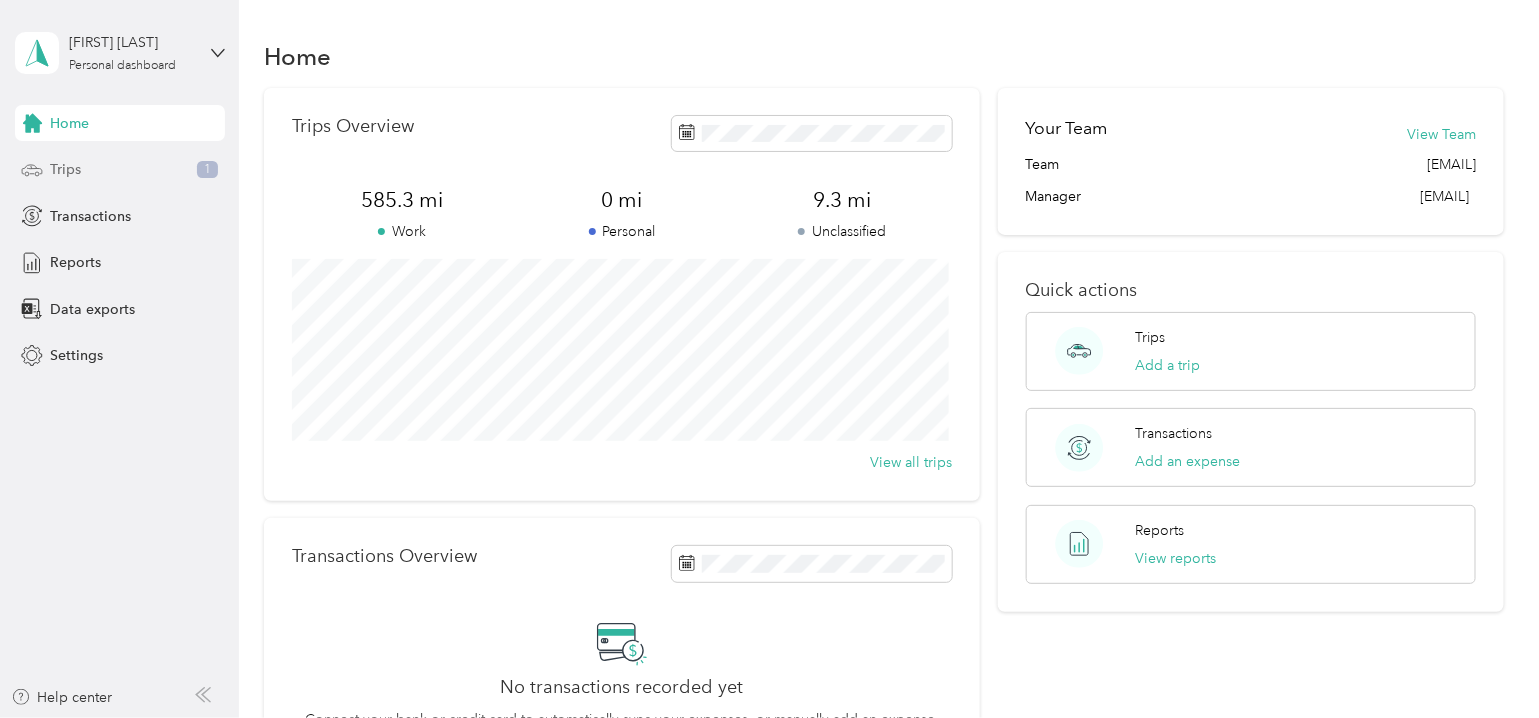 click on "Trips 1" at bounding box center [120, 170] 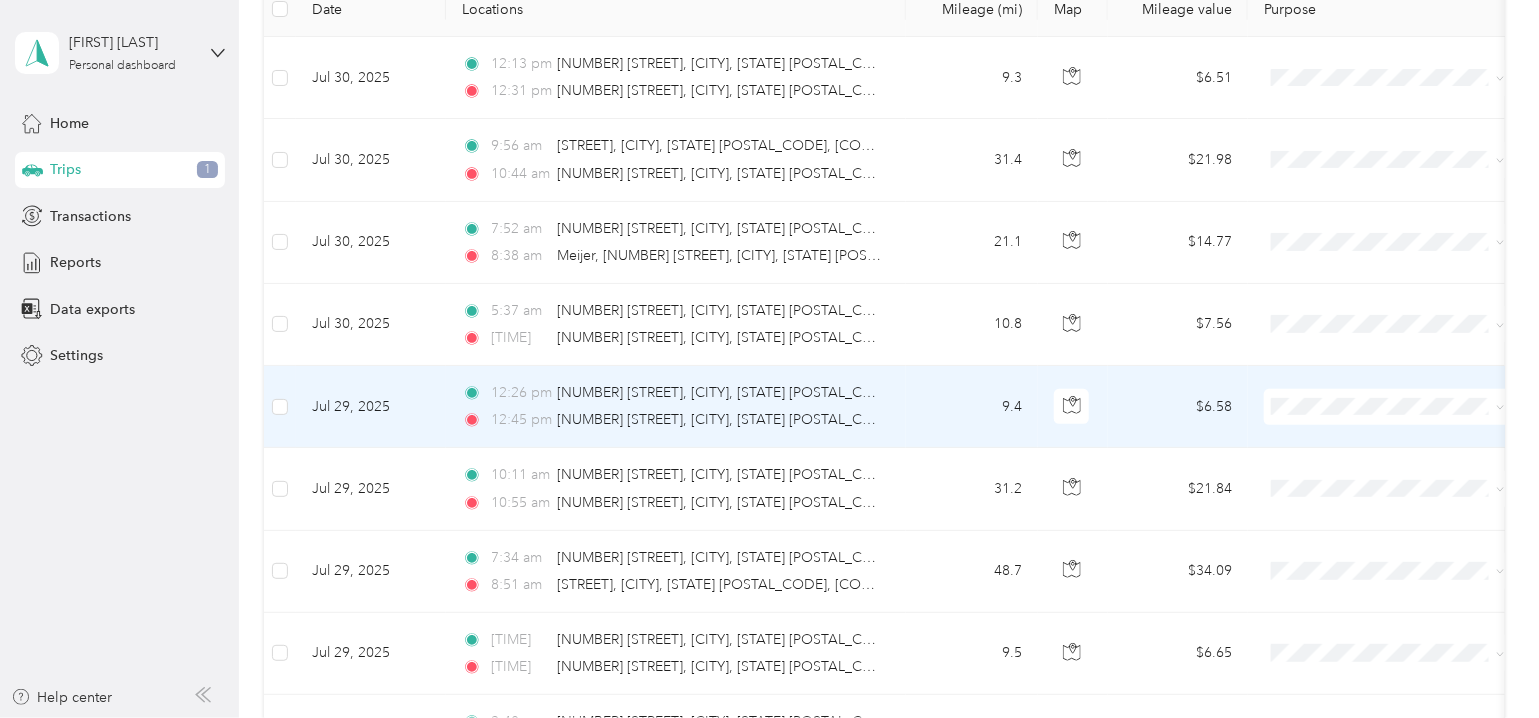 scroll, scrollTop: 400, scrollLeft: 0, axis: vertical 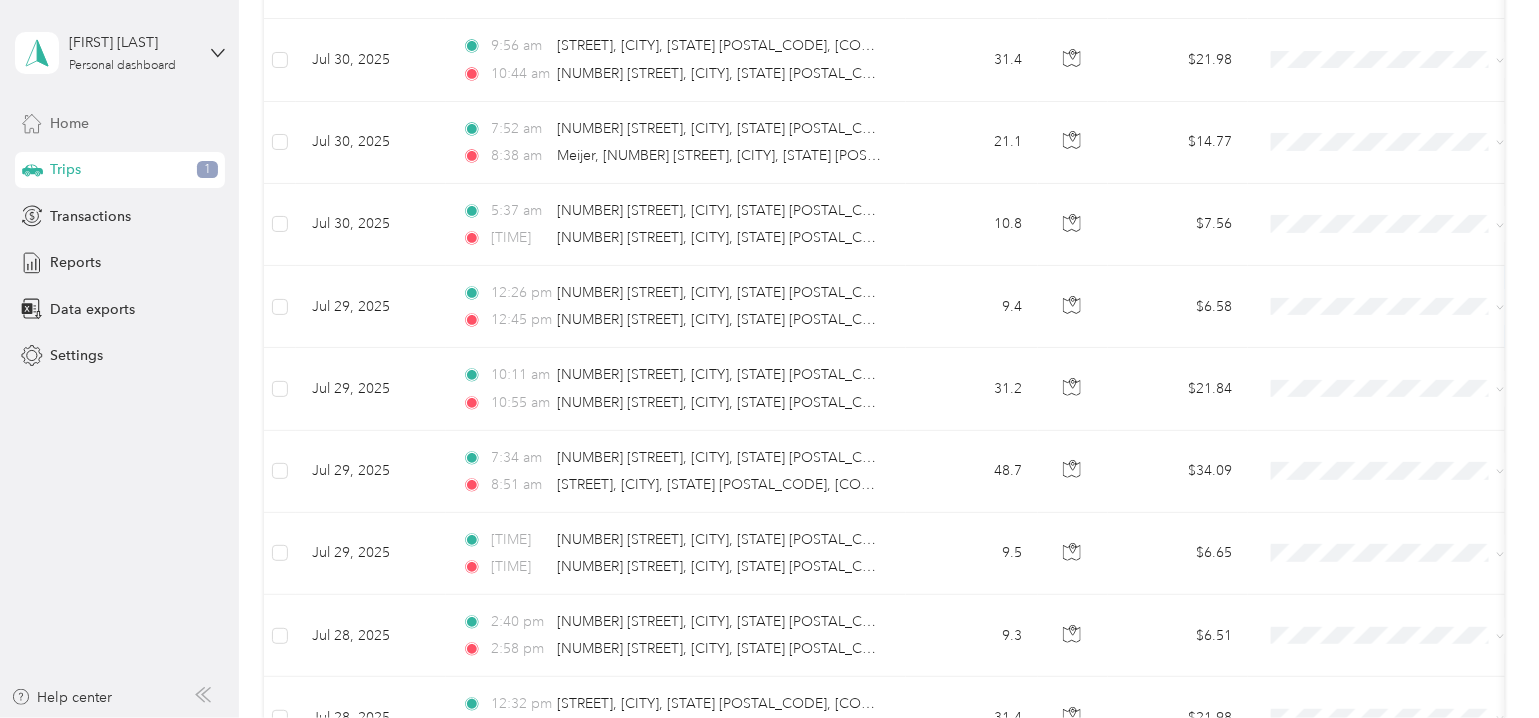 click on "Home" at bounding box center (120, 123) 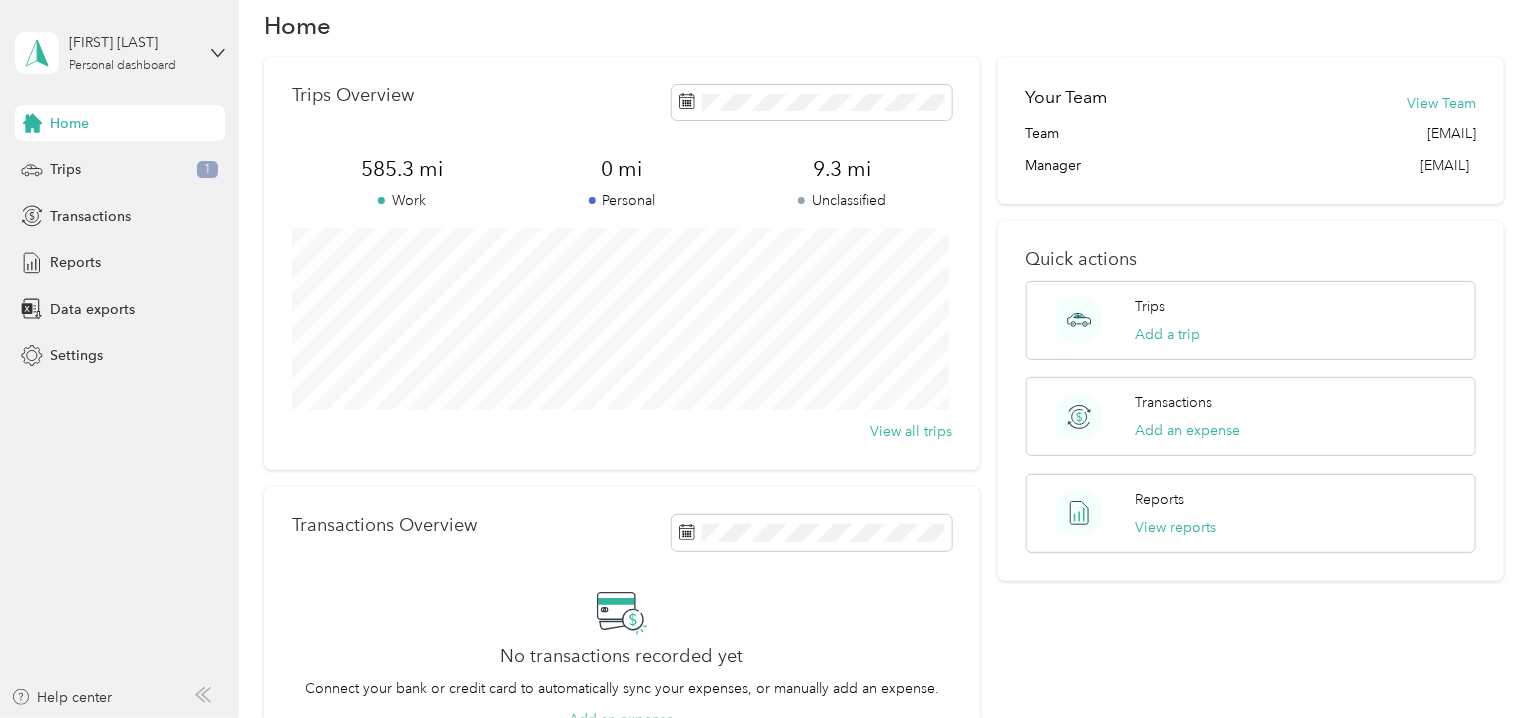 scroll, scrollTop: 0, scrollLeft: 0, axis: both 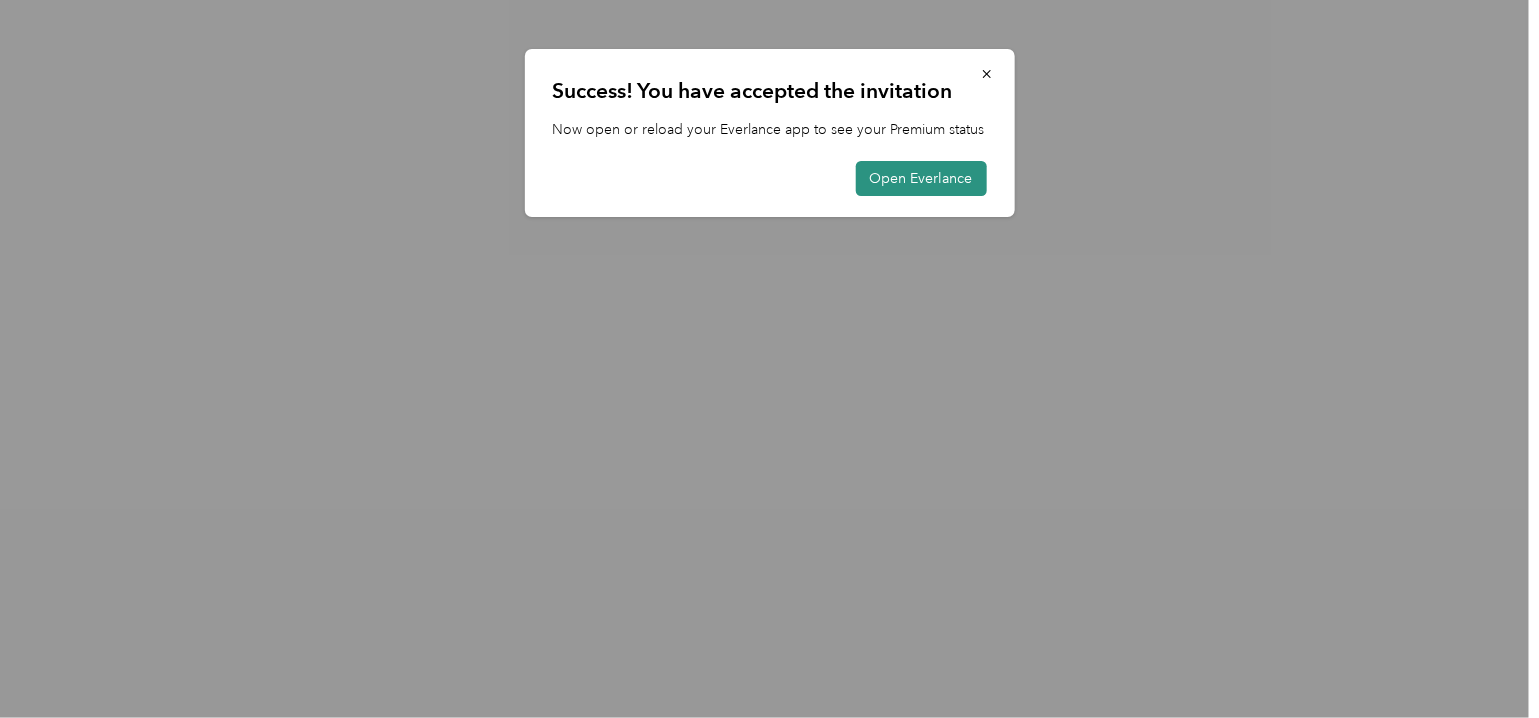 click on "Open Everlance" at bounding box center (921, 178) 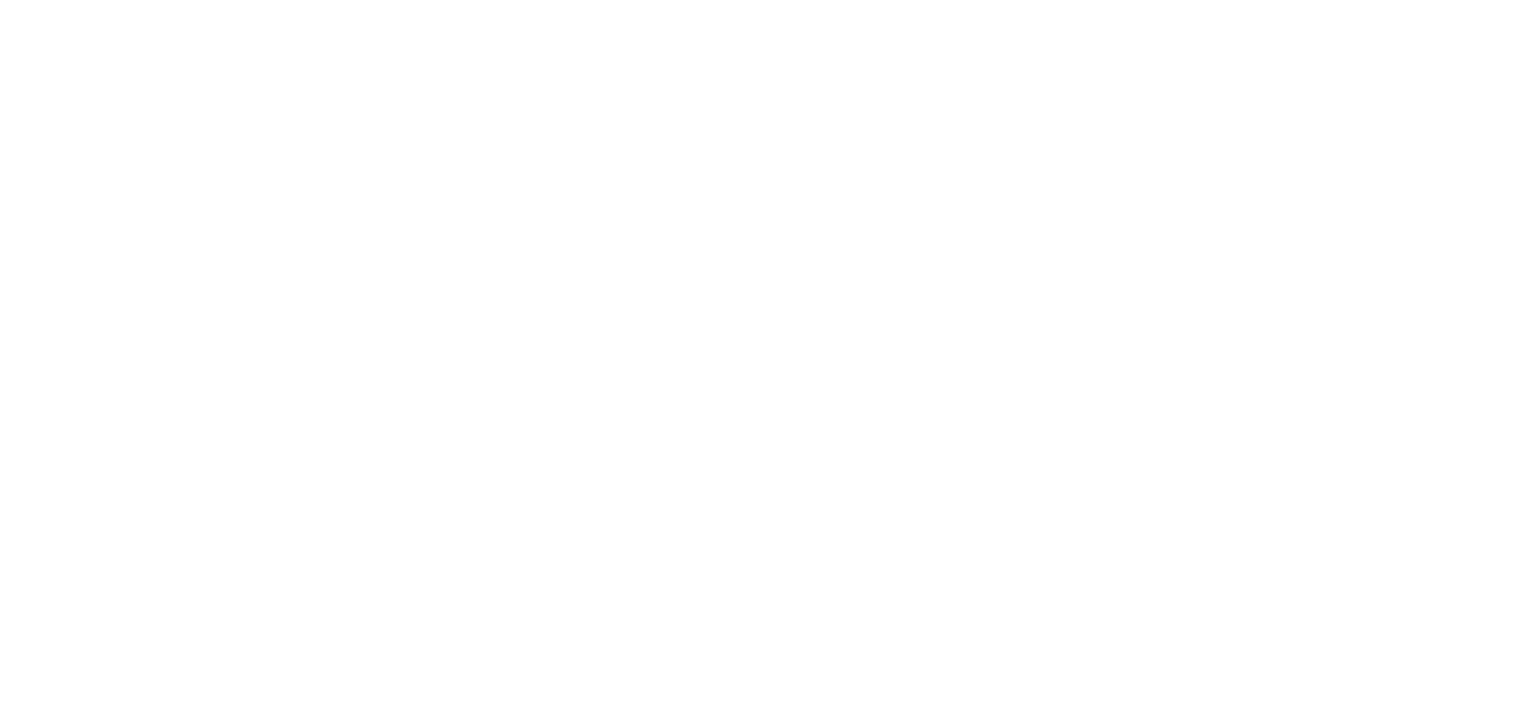 scroll, scrollTop: 0, scrollLeft: 0, axis: both 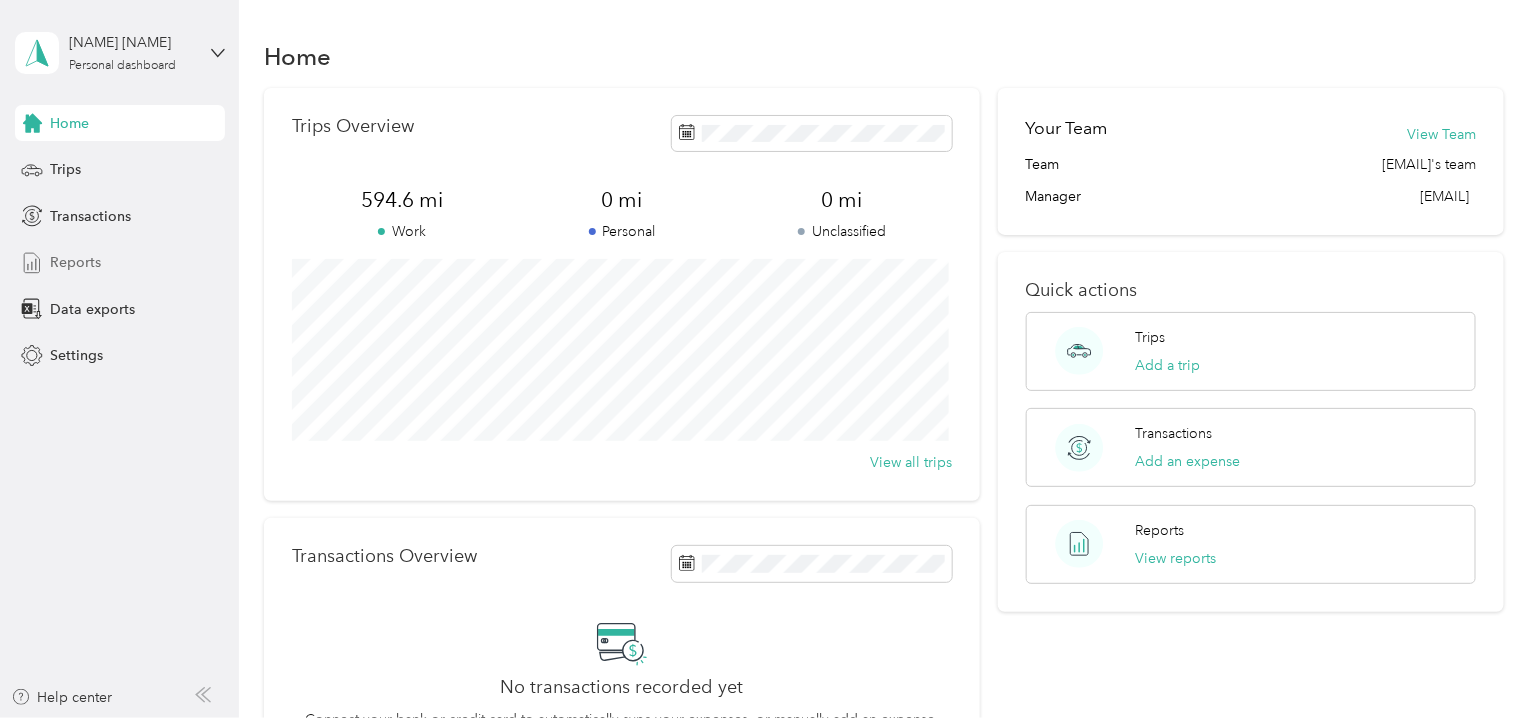 click on "Reports" at bounding box center (75, 262) 